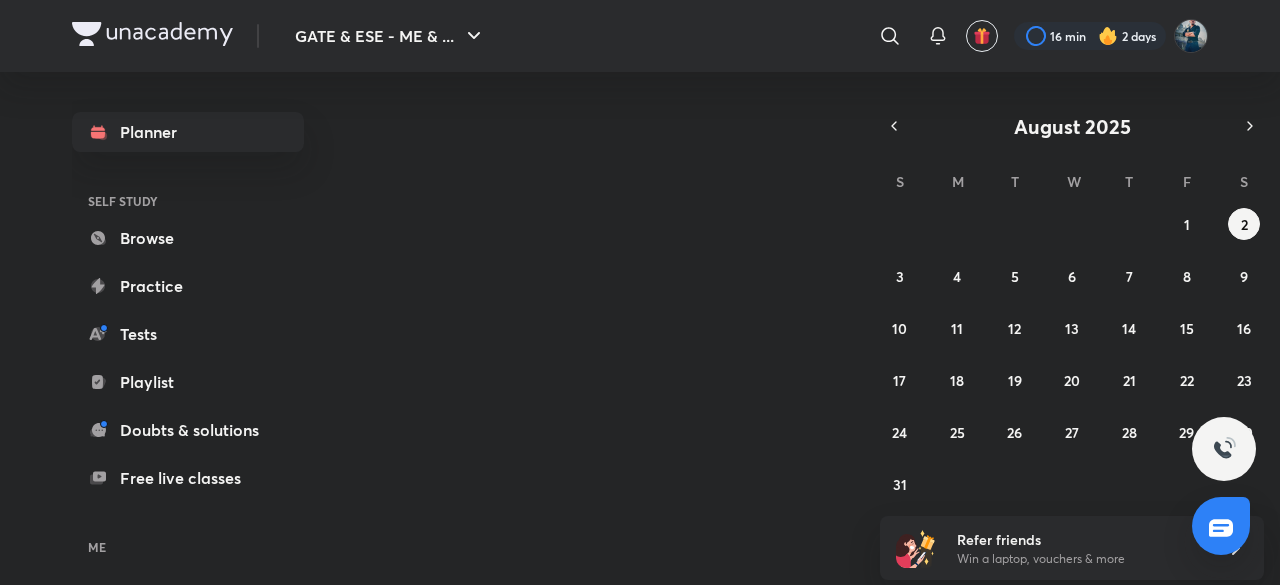 scroll, scrollTop: 0, scrollLeft: 0, axis: both 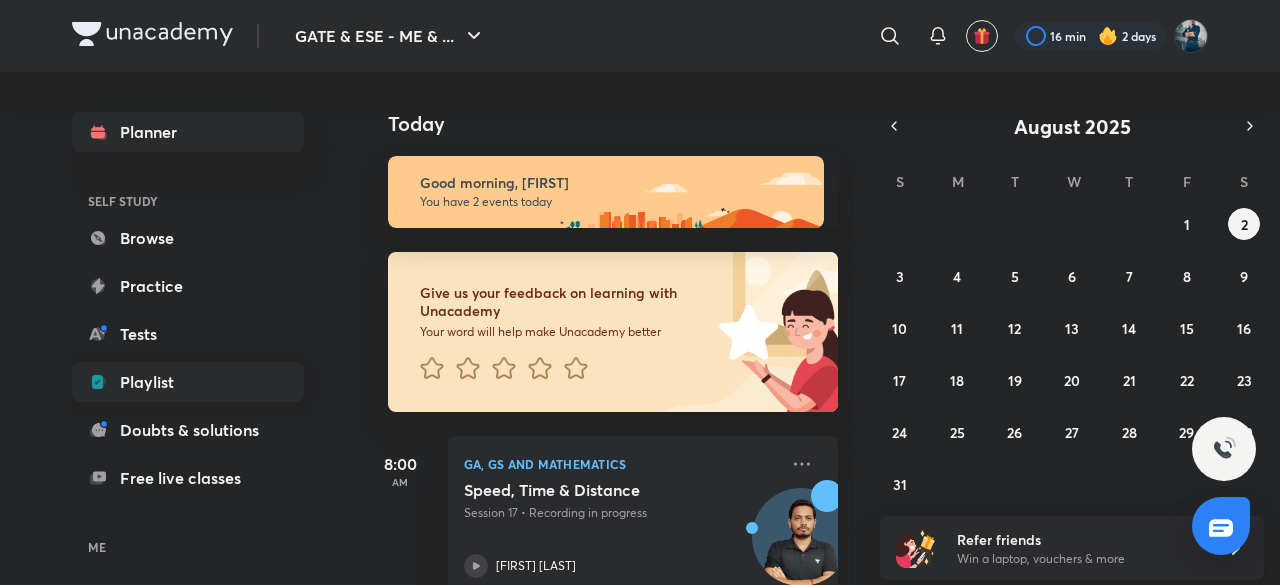 drag, startPoint x: 0, startPoint y: 0, endPoint x: 160, endPoint y: 373, distance: 405.8682 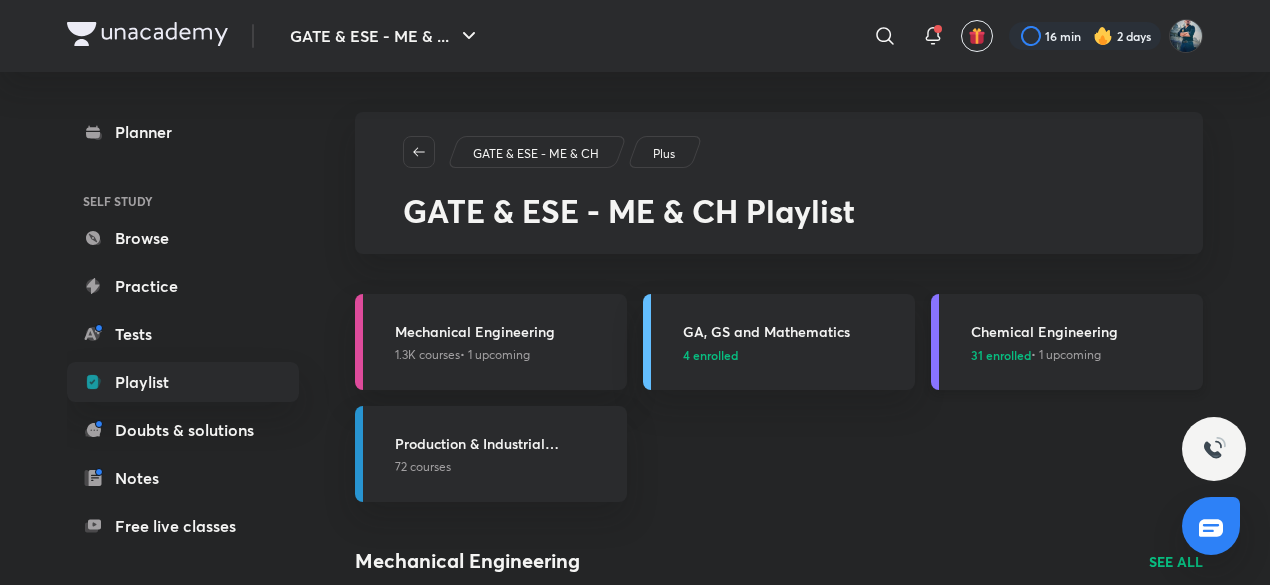 click on "Chemical Engineering" at bounding box center [1081, 331] 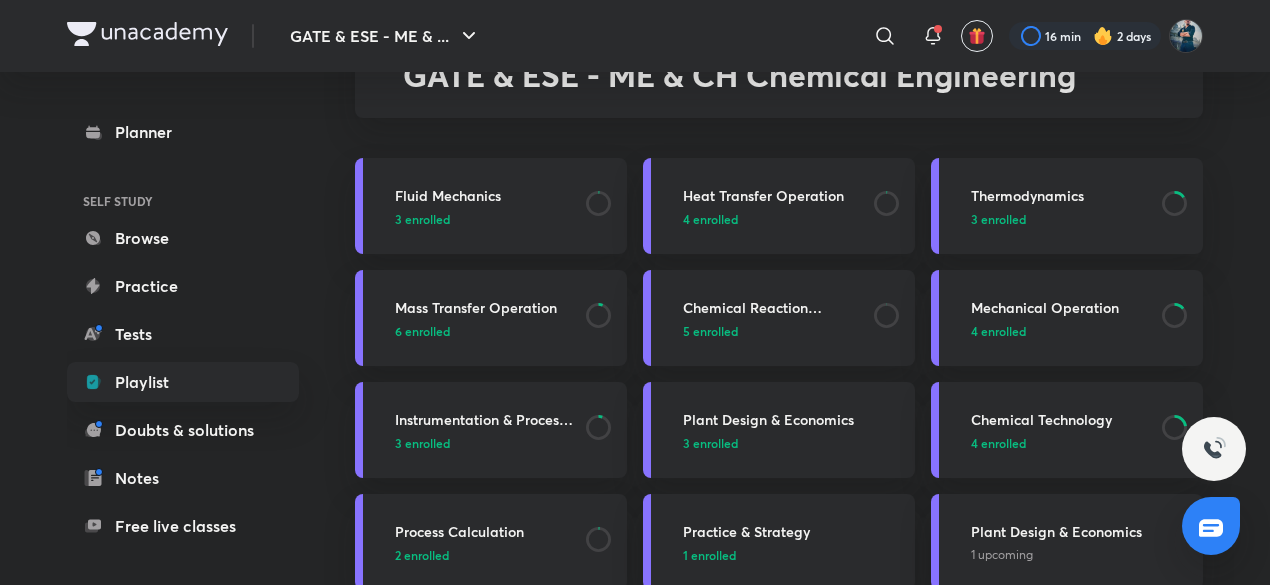 scroll, scrollTop: 158, scrollLeft: 0, axis: vertical 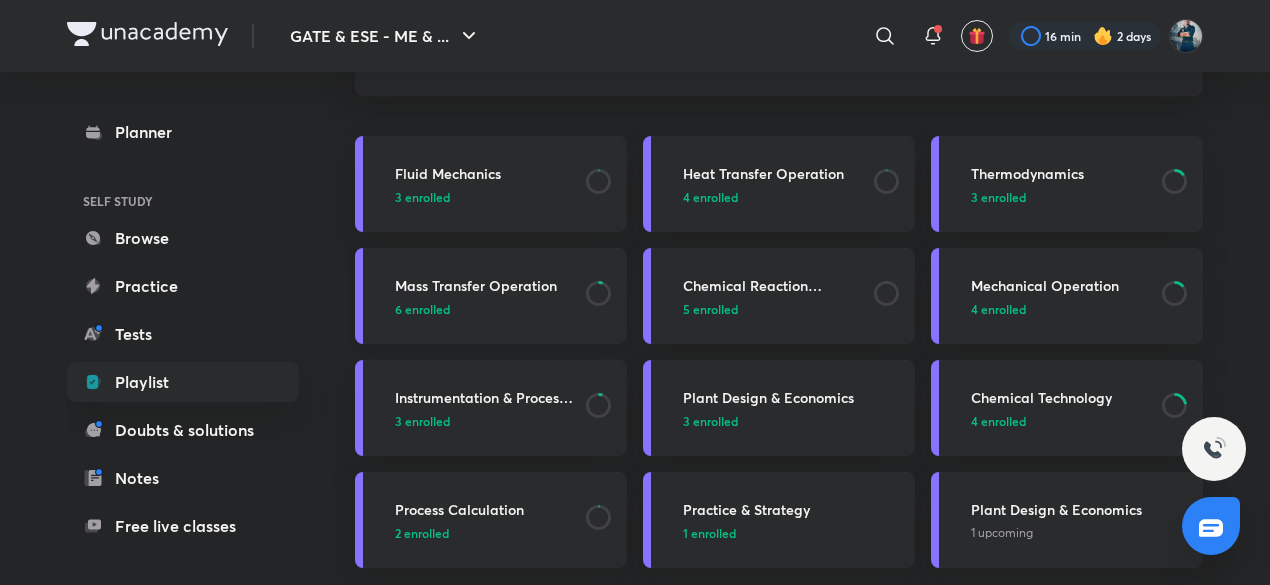 click on "Mass Transfer Operation" at bounding box center [484, 285] 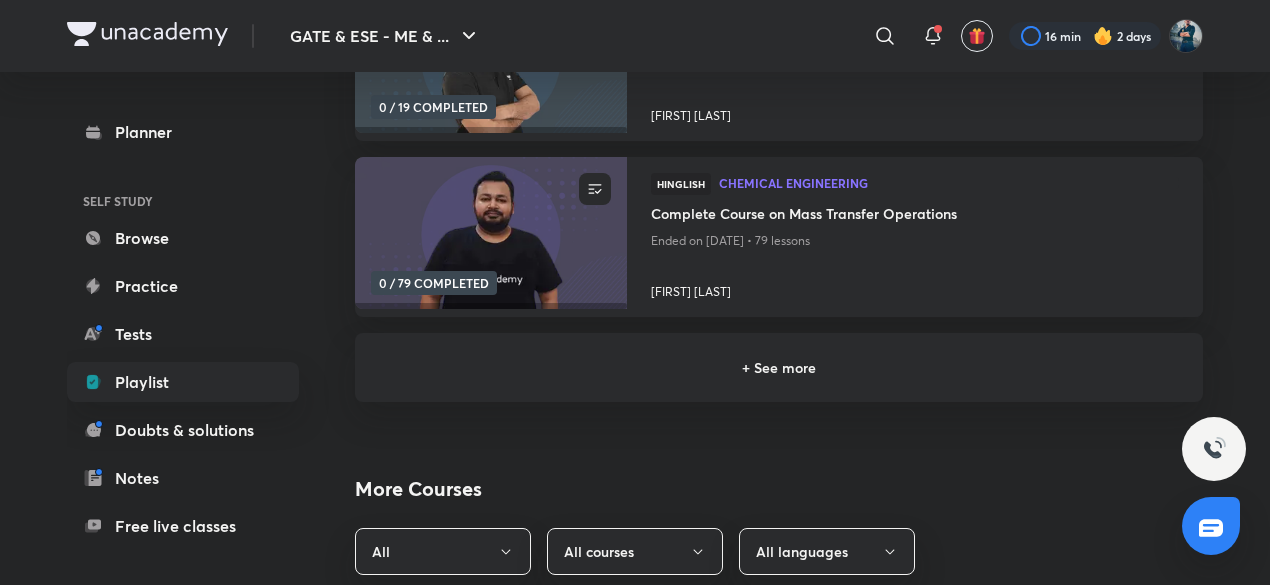scroll, scrollTop: 544, scrollLeft: 0, axis: vertical 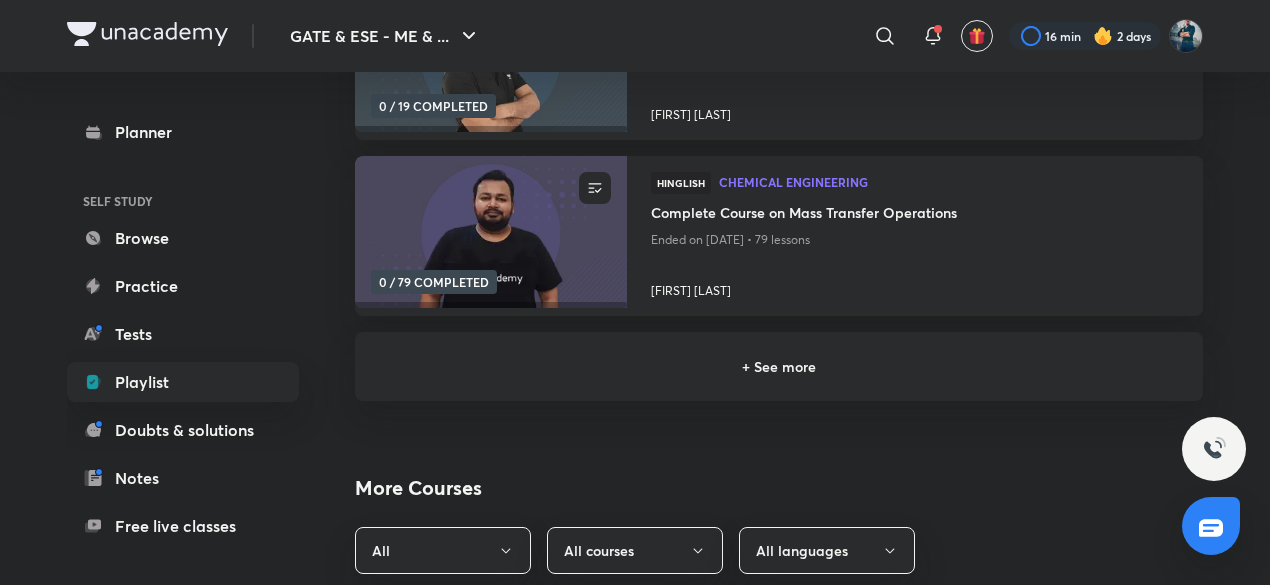 click on "+ See more" at bounding box center [779, 366] 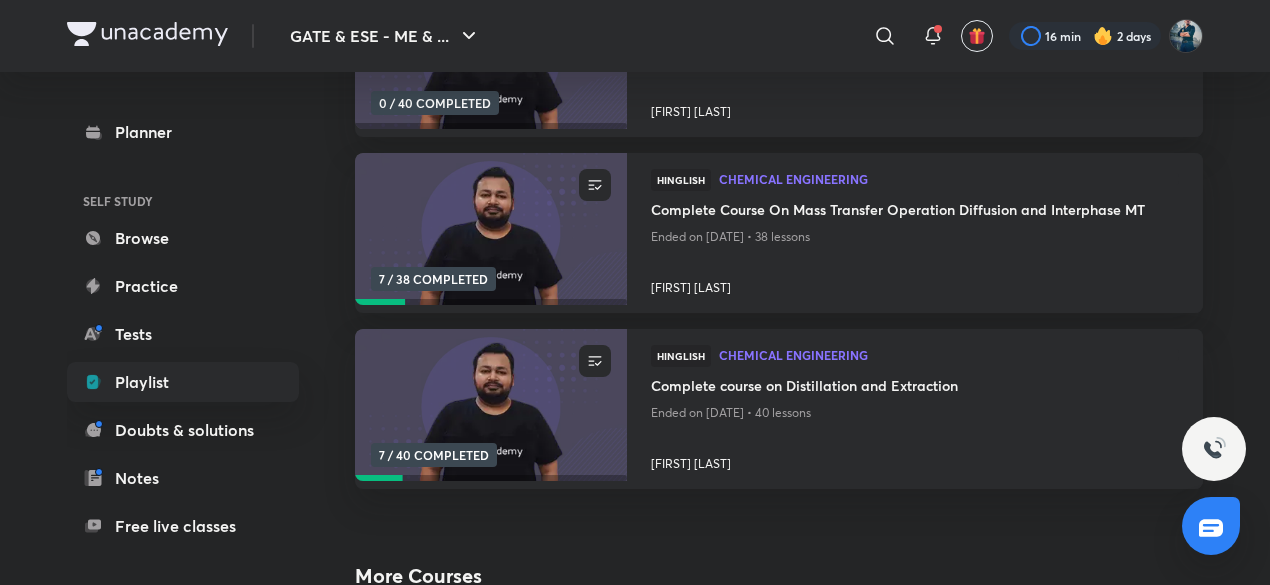 scroll, scrollTop: 900, scrollLeft: 0, axis: vertical 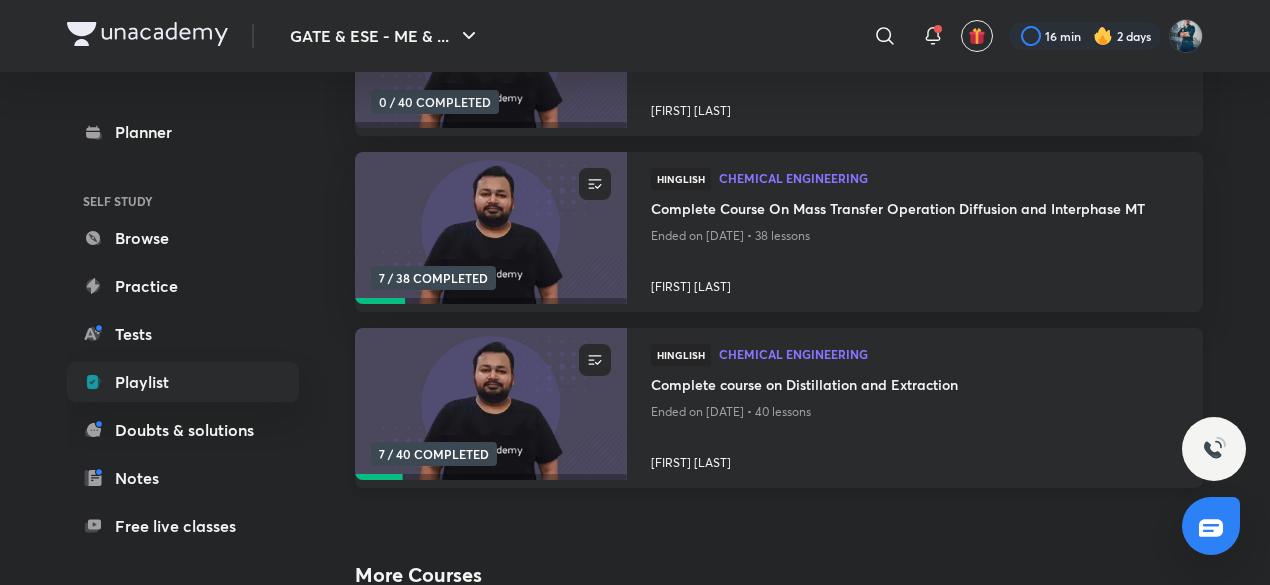 click on "Complete course on Distillation and Extraction" at bounding box center [915, 386] 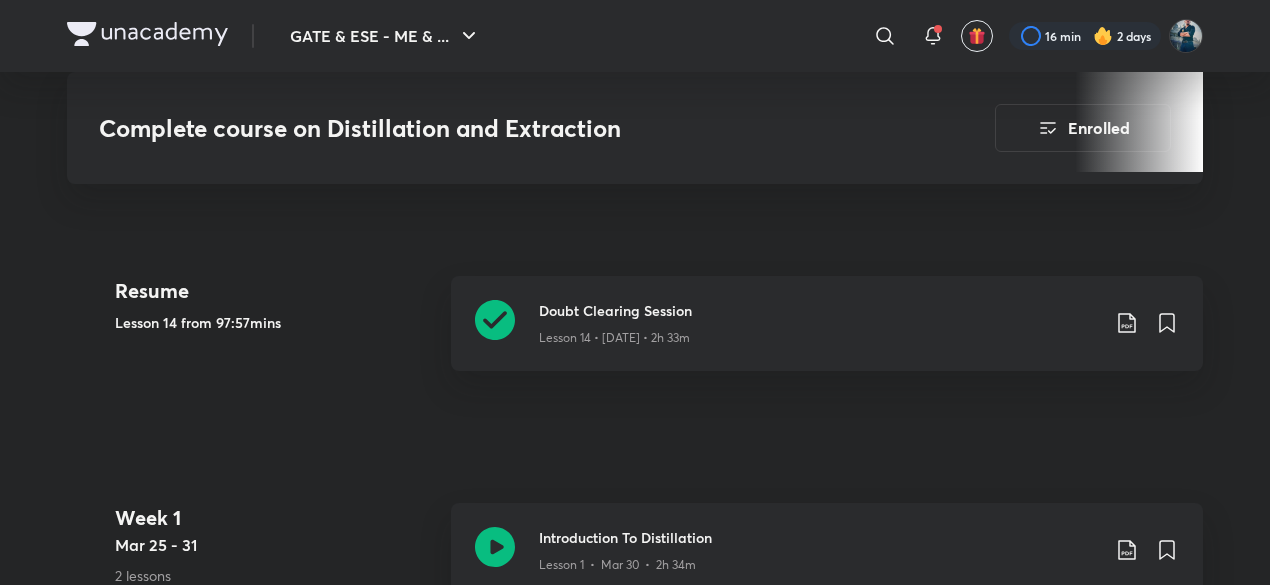 scroll, scrollTop: 946, scrollLeft: 0, axis: vertical 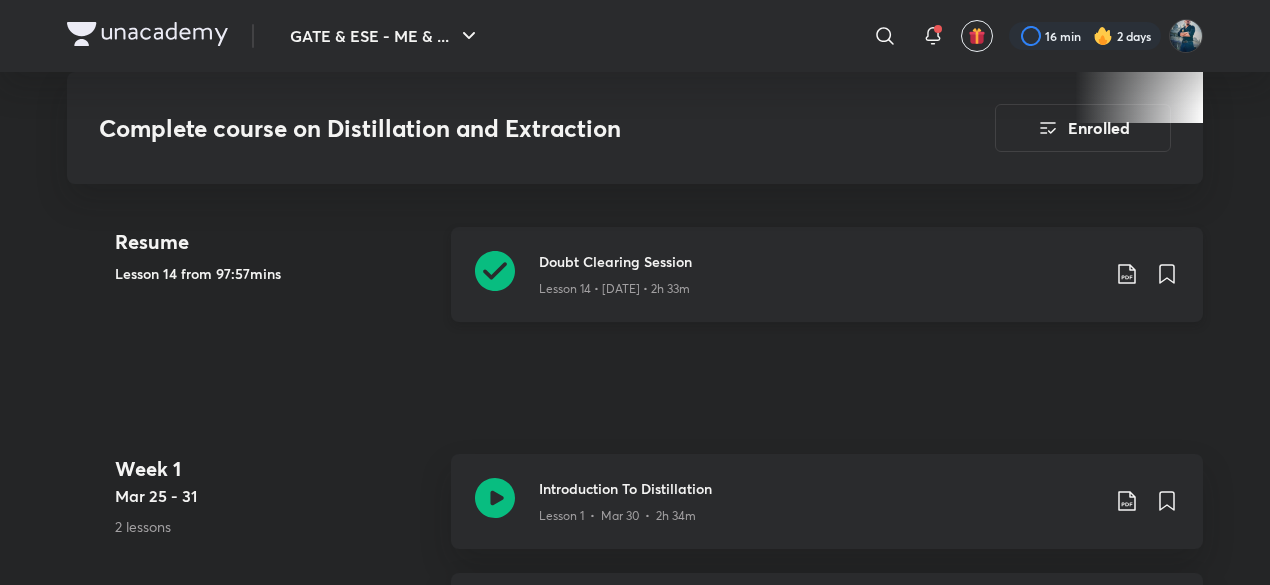 click on "Doubt Clearing Session" at bounding box center (819, 261) 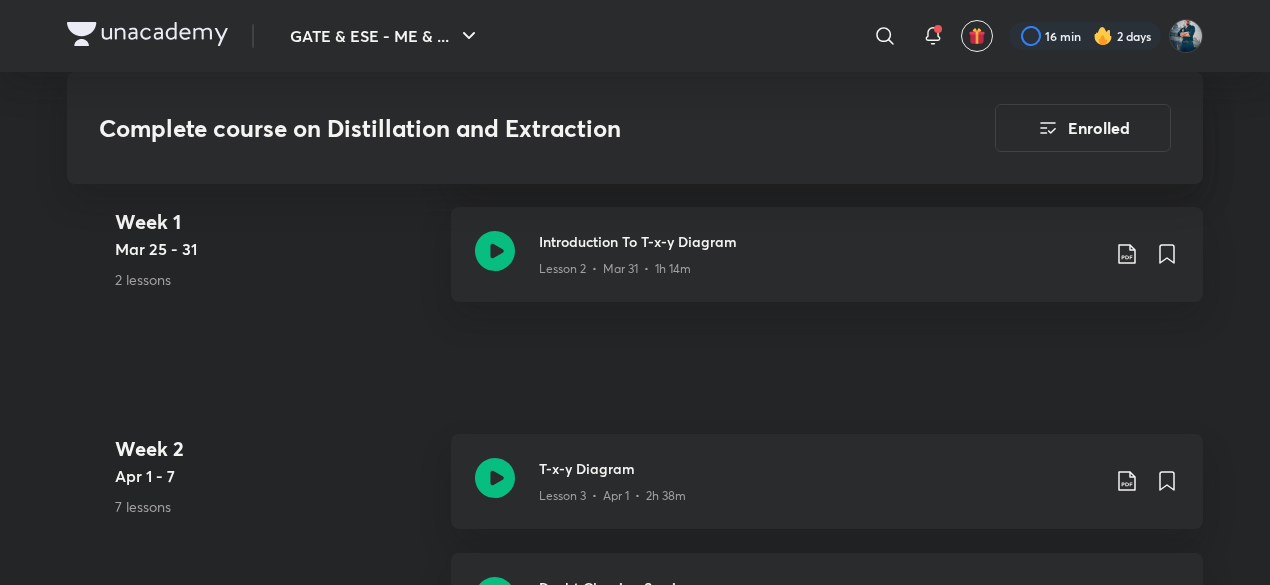 scroll, scrollTop: 1308, scrollLeft: 0, axis: vertical 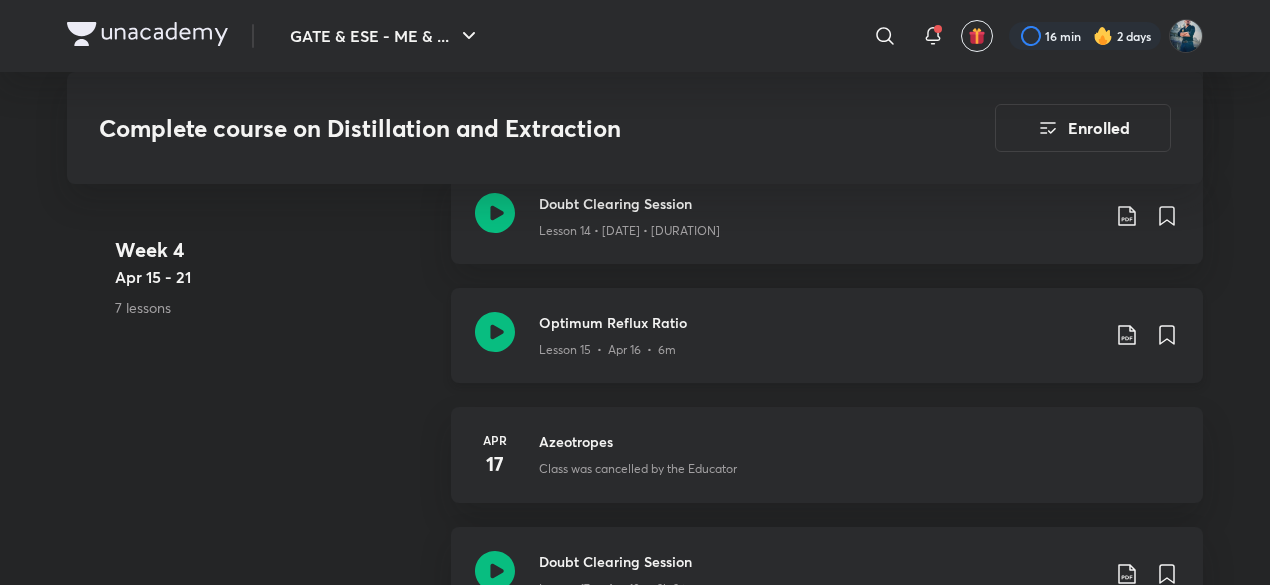 click on "Optimum Reflux Ratio" at bounding box center (819, 322) 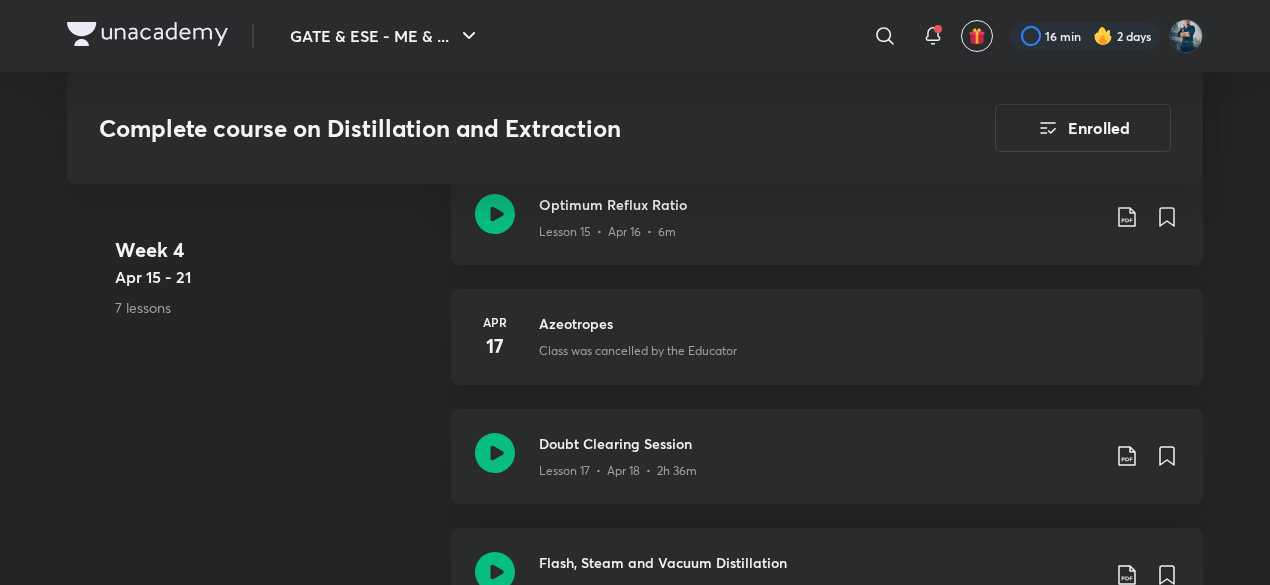 scroll, scrollTop: 3222, scrollLeft: 0, axis: vertical 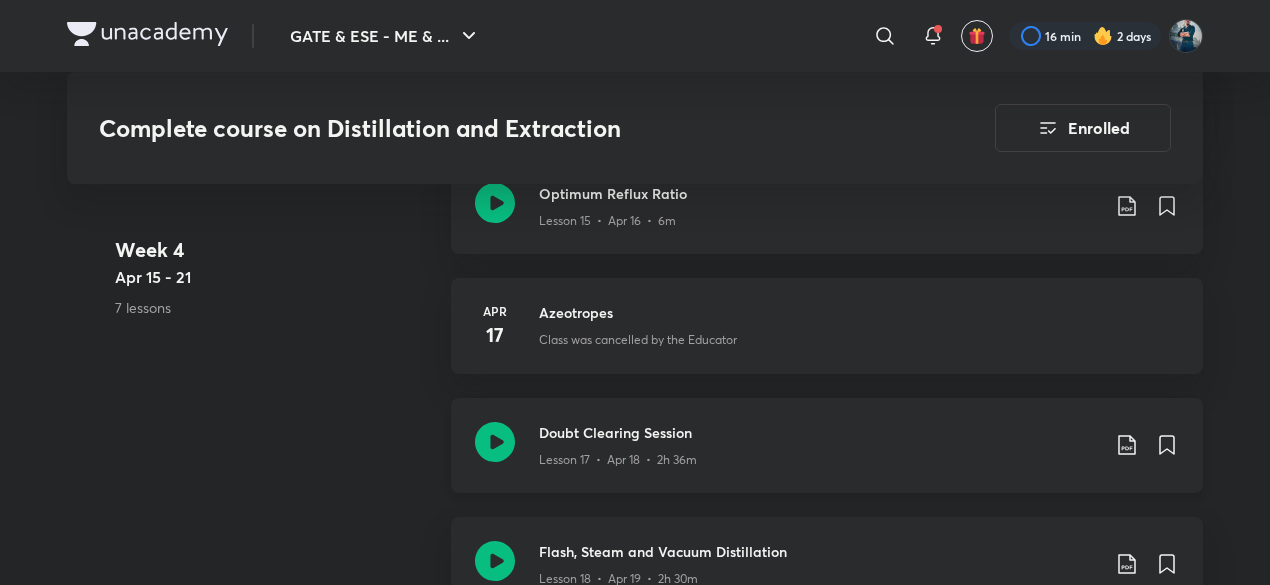 click on "Lesson 17  •  Apr 18  •  2h 36m" at bounding box center (819, 456) 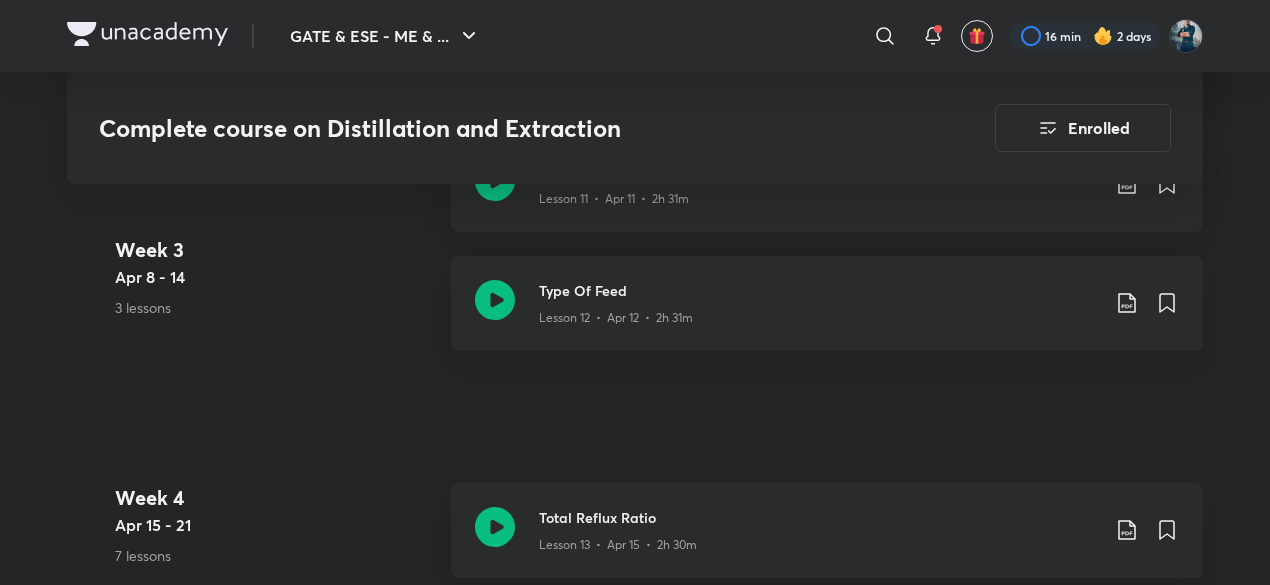 scroll, scrollTop: 2671, scrollLeft: 0, axis: vertical 